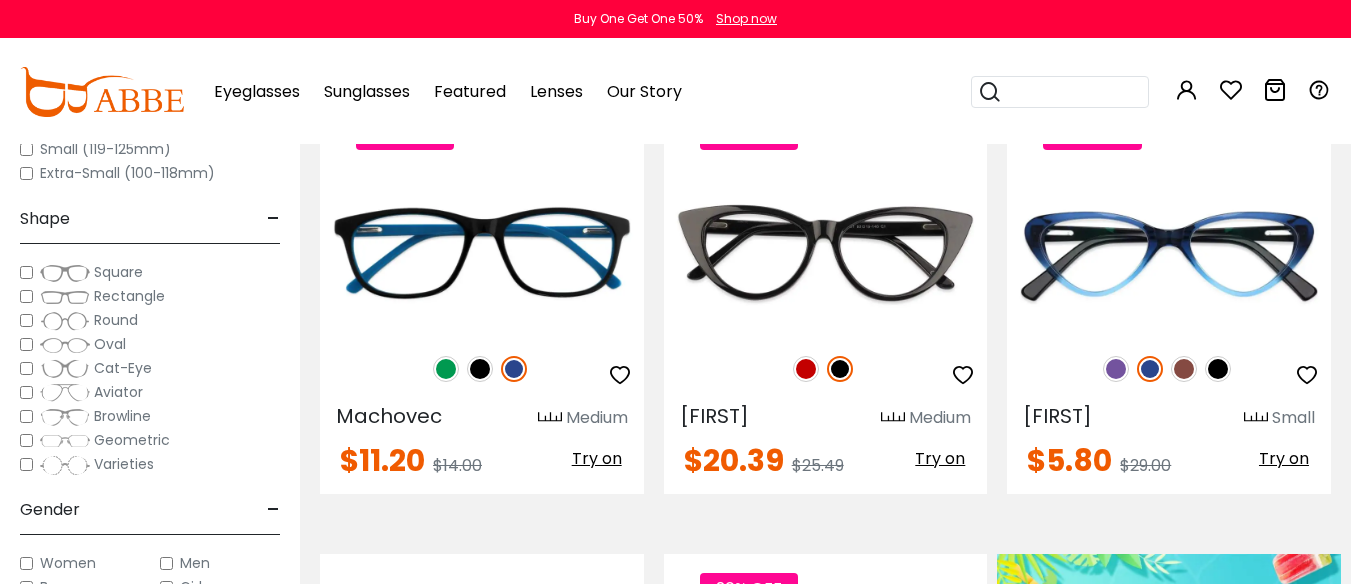 scroll, scrollTop: 0, scrollLeft: 0, axis: both 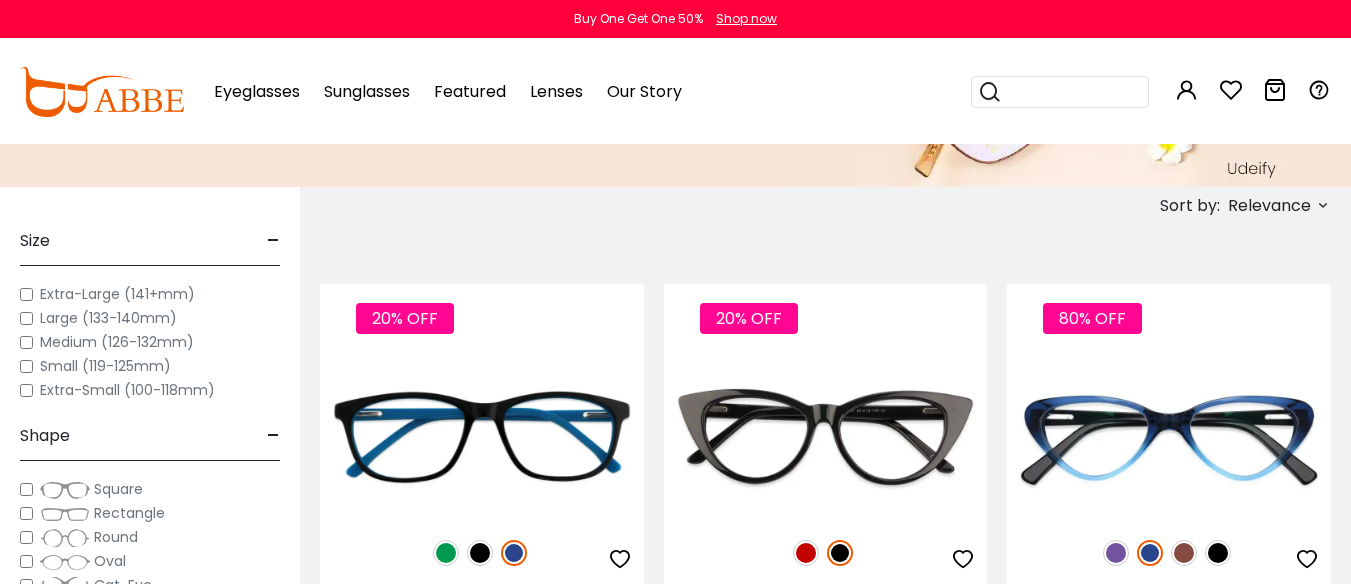 click on "Eyeglasses
Thanks for your subscription
Please use coupon code " NEWCOMER " to get high-quality frames for only $1 on your first order. We have a wide range of over 60 frames in stock to choose from.
Copy this coupon code by click the button below, or you can get this coupon code by checking your email laterly.
Copy
Buy One Get One 50%
Shop now" at bounding box center (675, 5292) 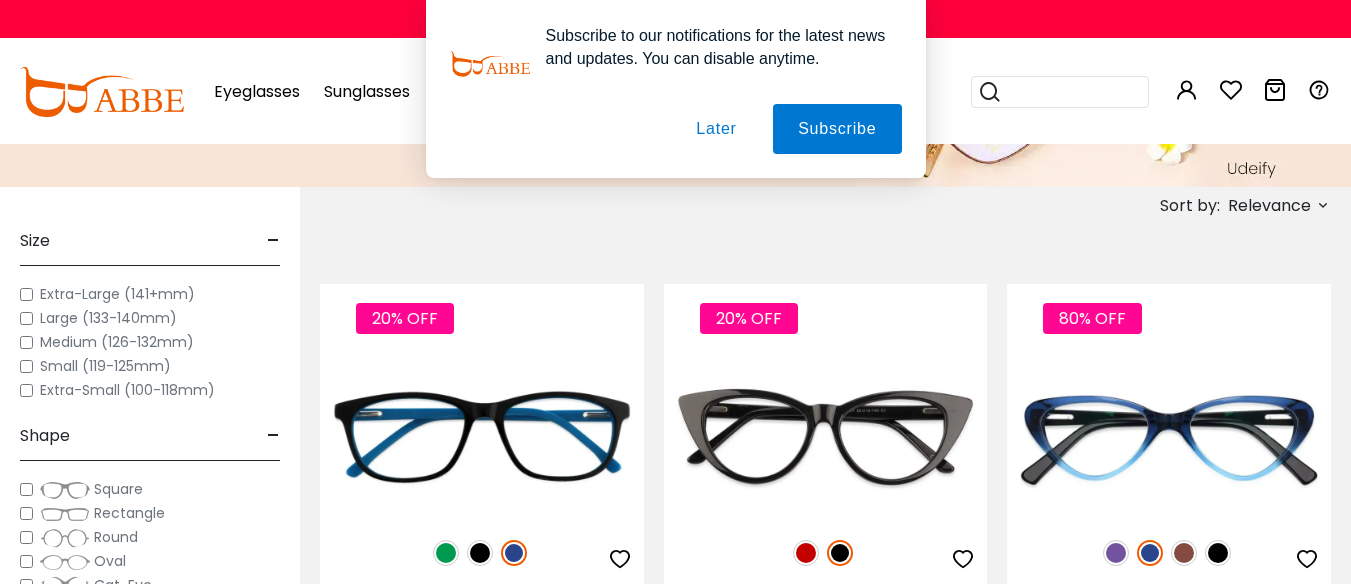 click on "Later" at bounding box center (0, 0) 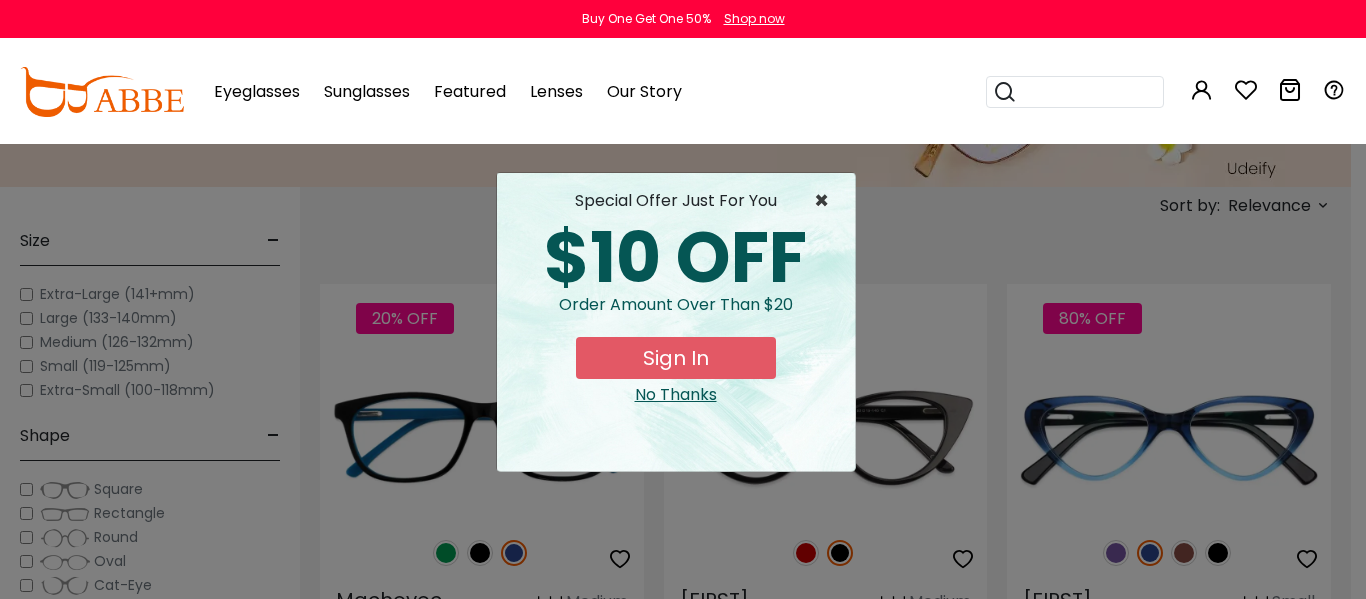 click on "×" at bounding box center (826, 201) 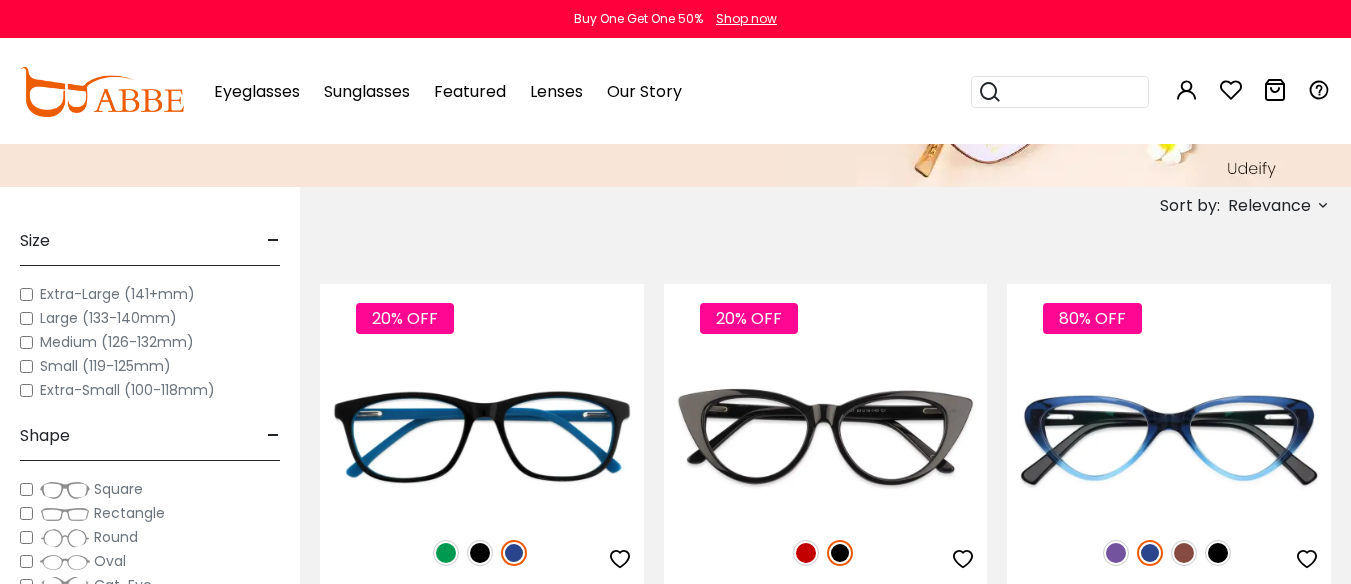 click at bounding box center (1323, 205) 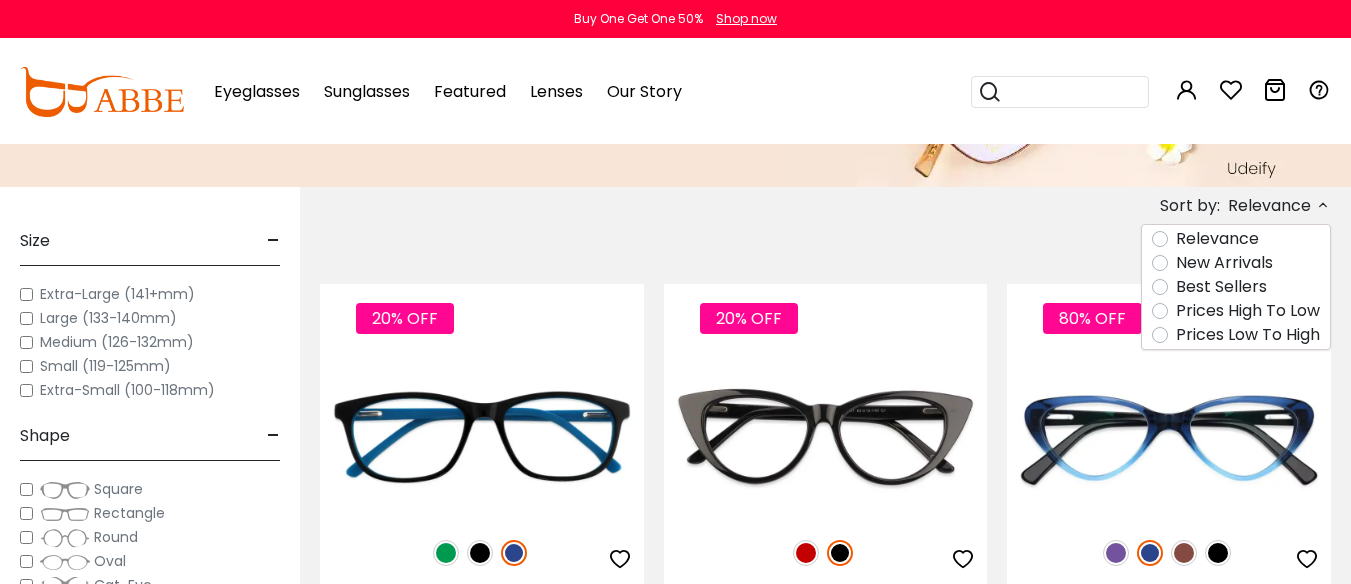 click on "Prices Low To High" at bounding box center (1248, 335) 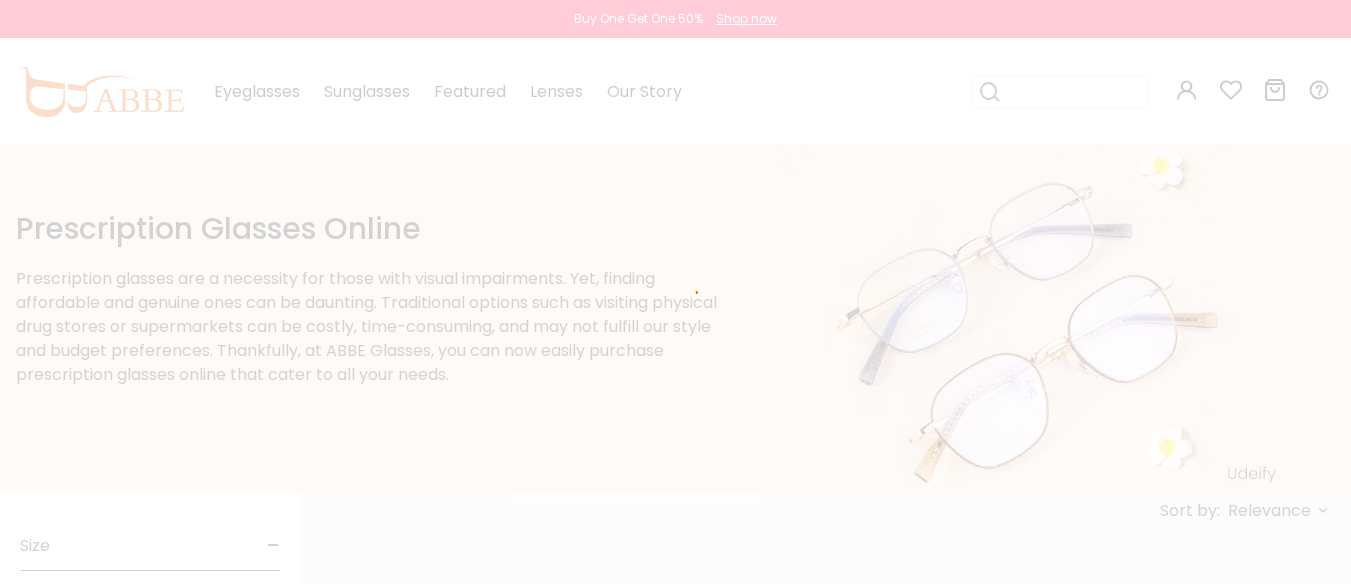 scroll, scrollTop: 0, scrollLeft: 0, axis: both 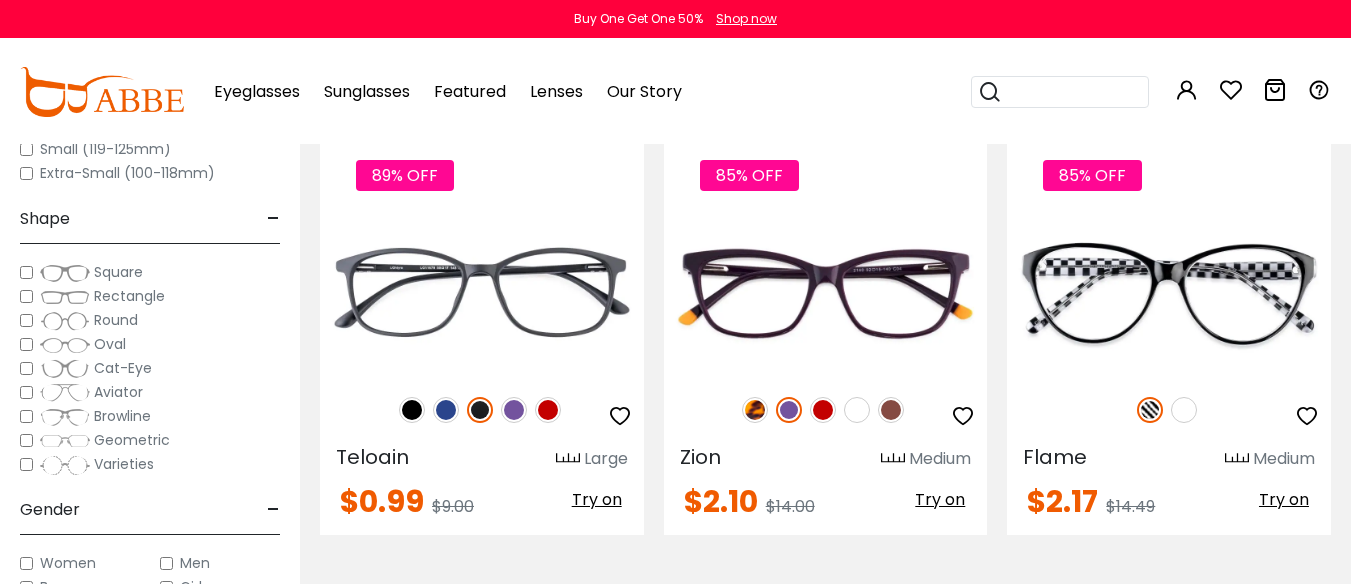 drag, startPoint x: 1358, startPoint y: 35, endPoint x: 1365, endPoint y: 57, distance: 23.086792 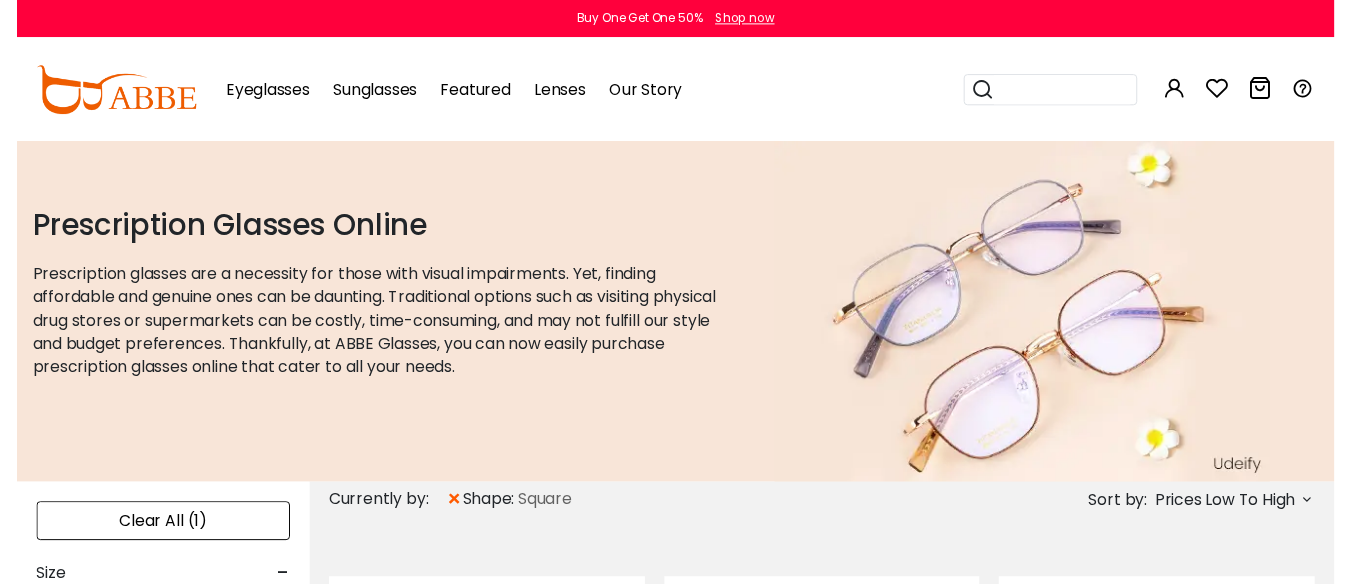 scroll, scrollTop: 0, scrollLeft: 0, axis: both 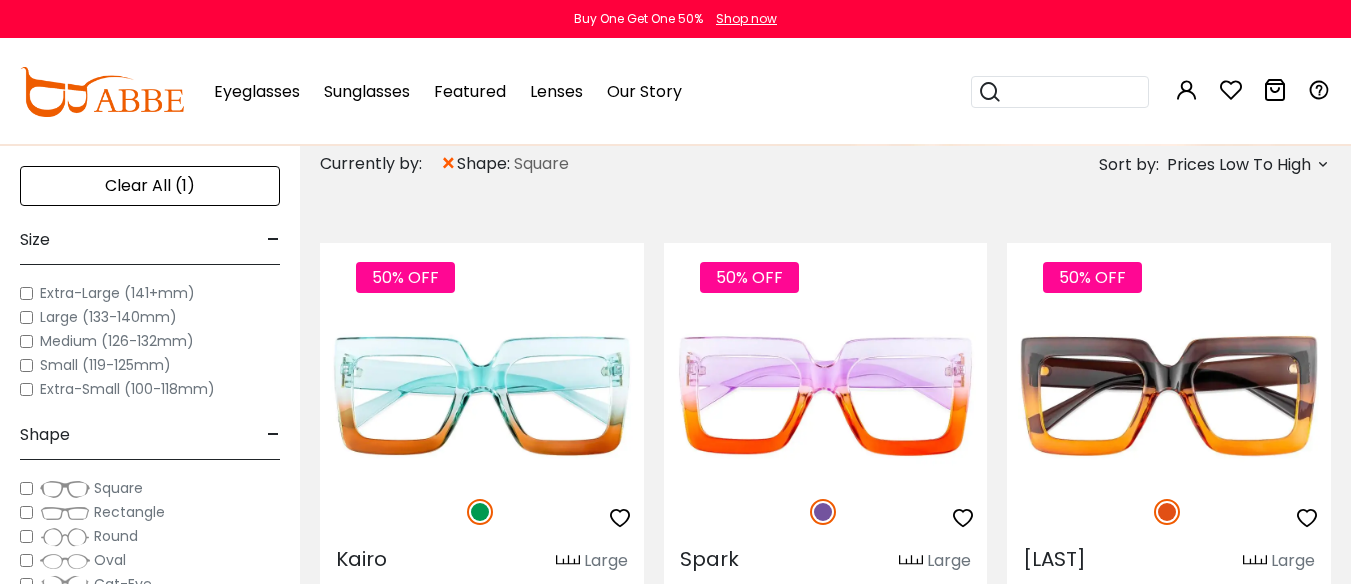 drag, startPoint x: 1356, startPoint y: 37, endPoint x: 1365, endPoint y: 54, distance: 19.235384 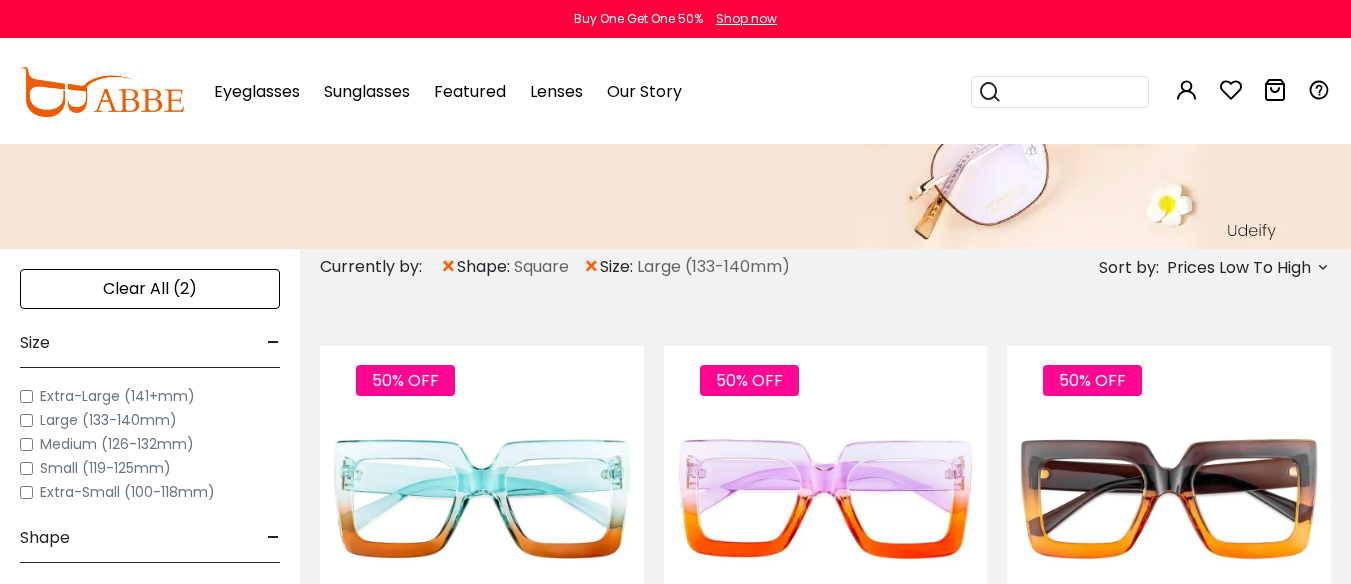 scroll, scrollTop: 348, scrollLeft: 0, axis: vertical 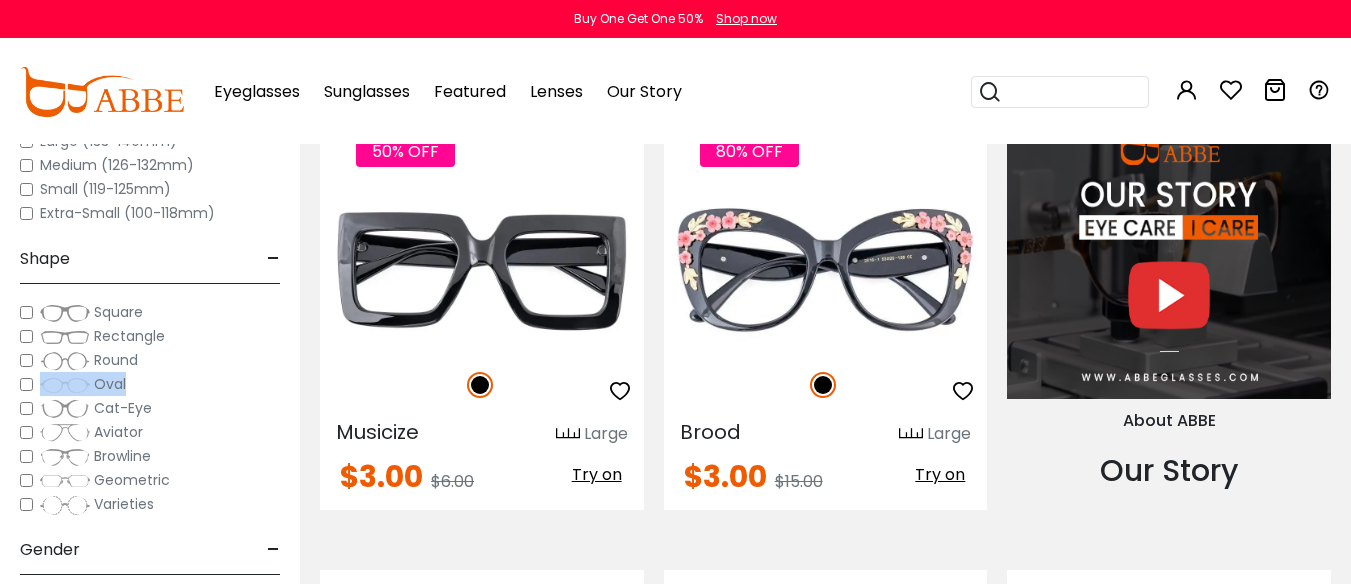 drag, startPoint x: 296, startPoint y: 354, endPoint x: 296, endPoint y: 394, distance: 40 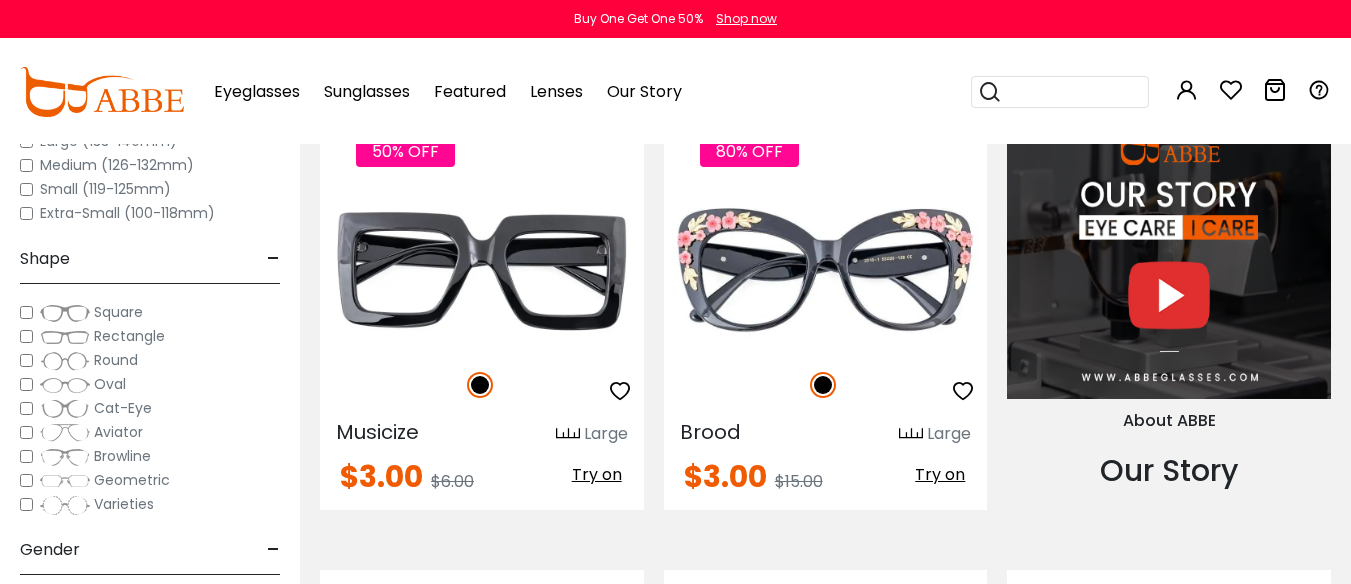 click on "-" at bounding box center (273, 259) 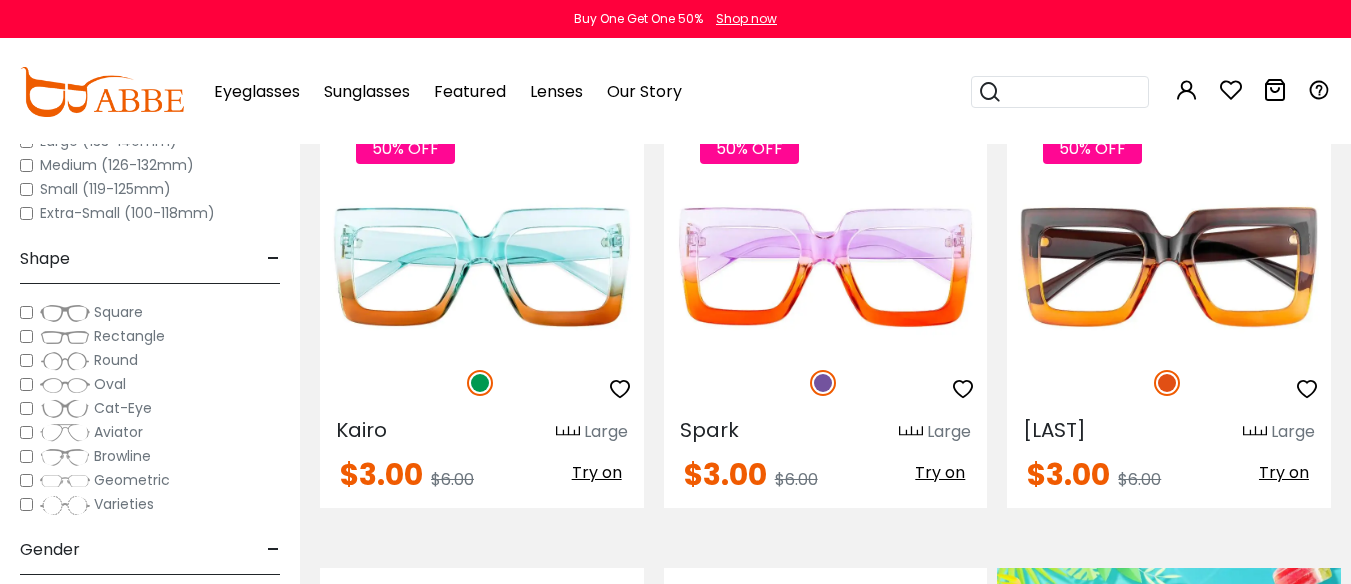 scroll, scrollTop: 410, scrollLeft: 0, axis: vertical 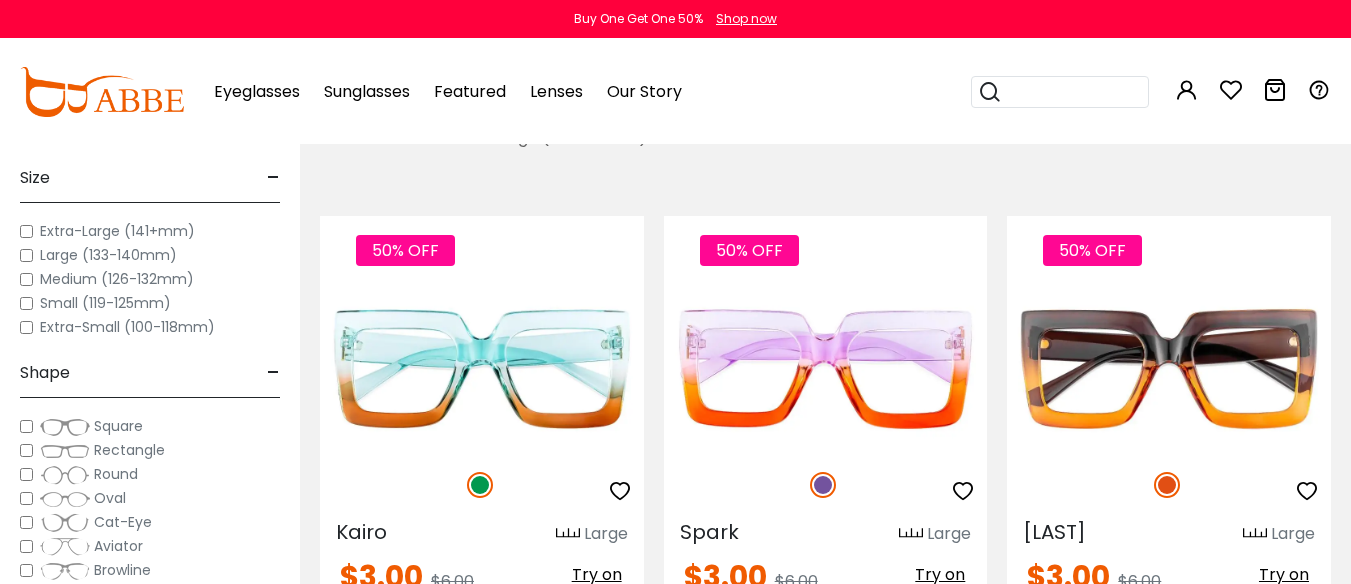 click on "Eyeglasses
Thanks for your subscription
Please use coupon code " NEWCOMER " to get high-quality frames for only $1 on your first order. We have a wide range of over 60 frames in stock to choose from.
Copy this coupon code by click the button below, or you can get this coupon code by checking your email laterly.
Copy
Buy One Get One 50%
Shop now" at bounding box center [675, 5206] 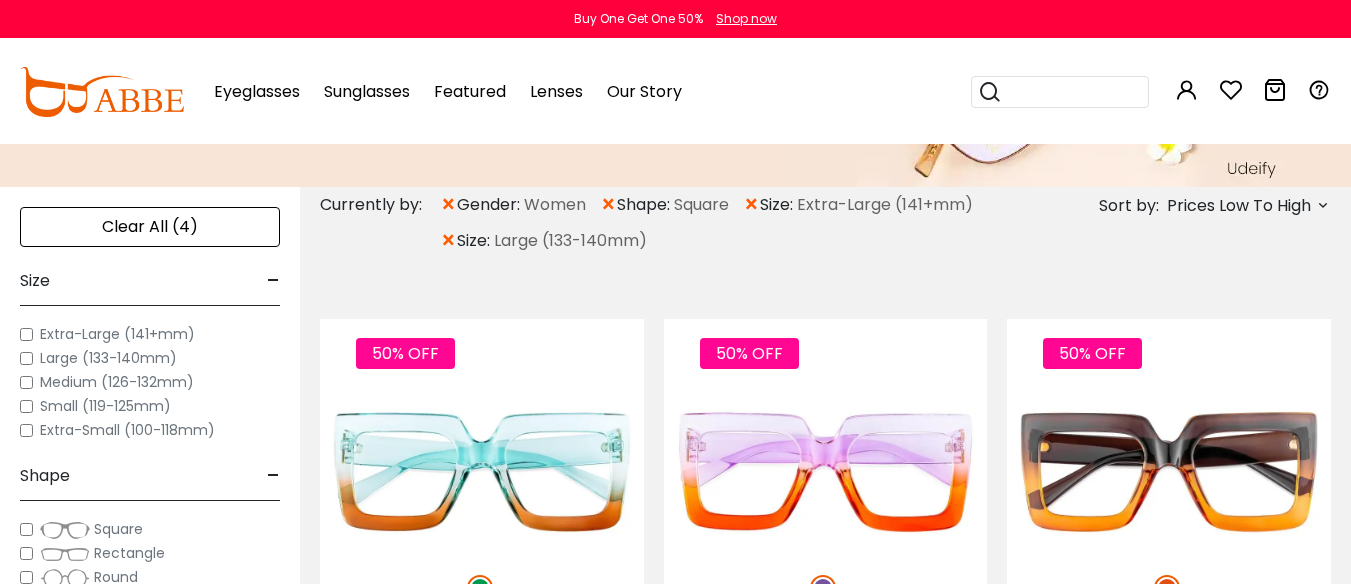 scroll, scrollTop: 0, scrollLeft: 0, axis: both 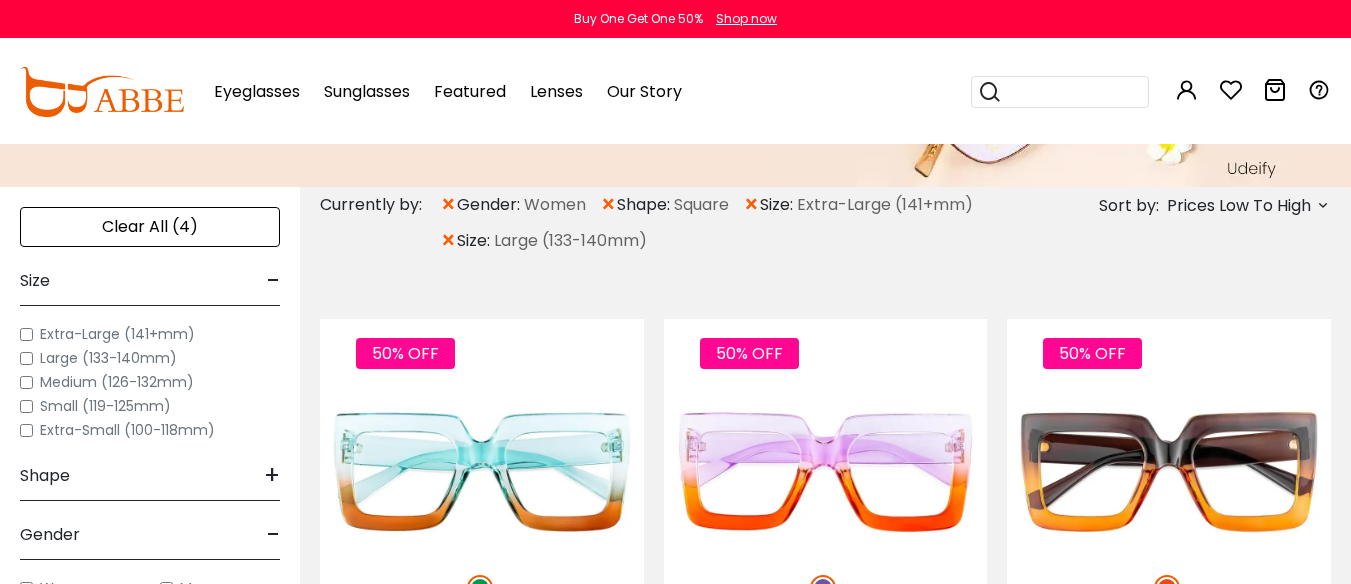 click on "-" at bounding box center [273, 281] 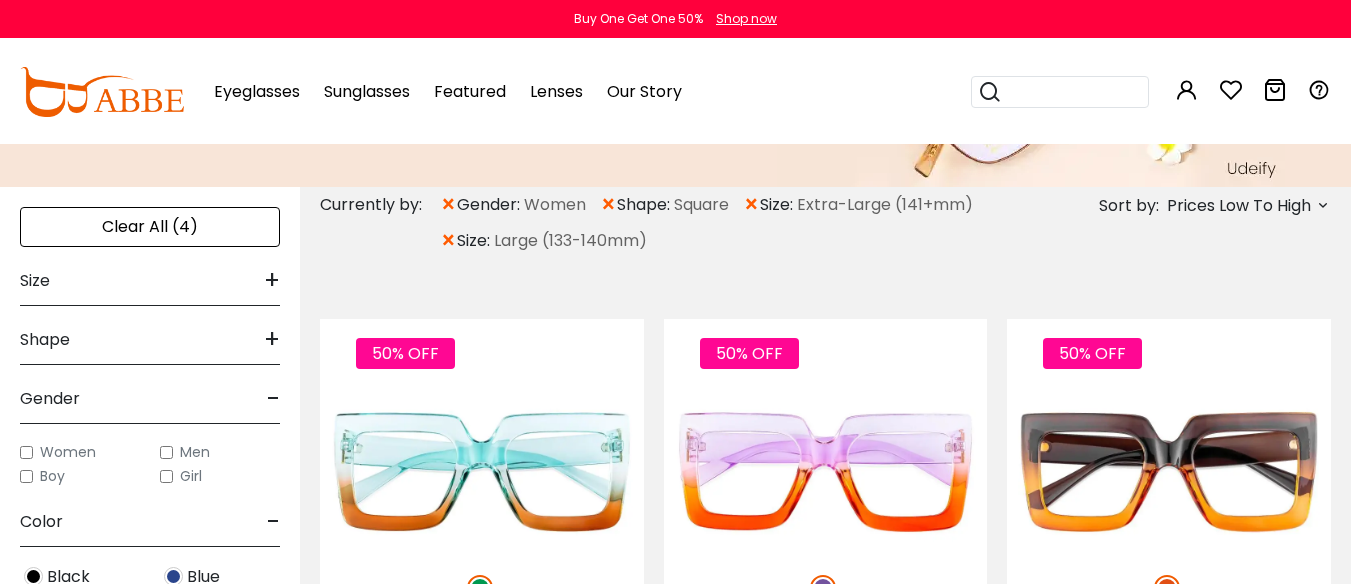 click on "Gender
-" at bounding box center (150, 394) 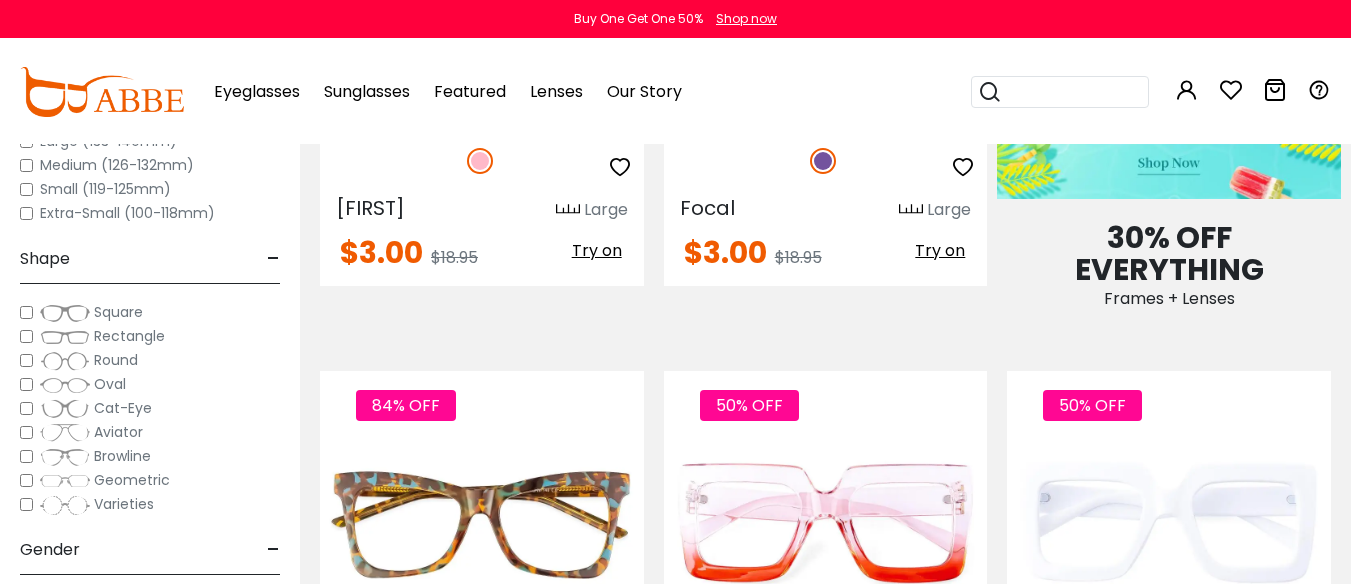 scroll, scrollTop: 1311, scrollLeft: 0, axis: vertical 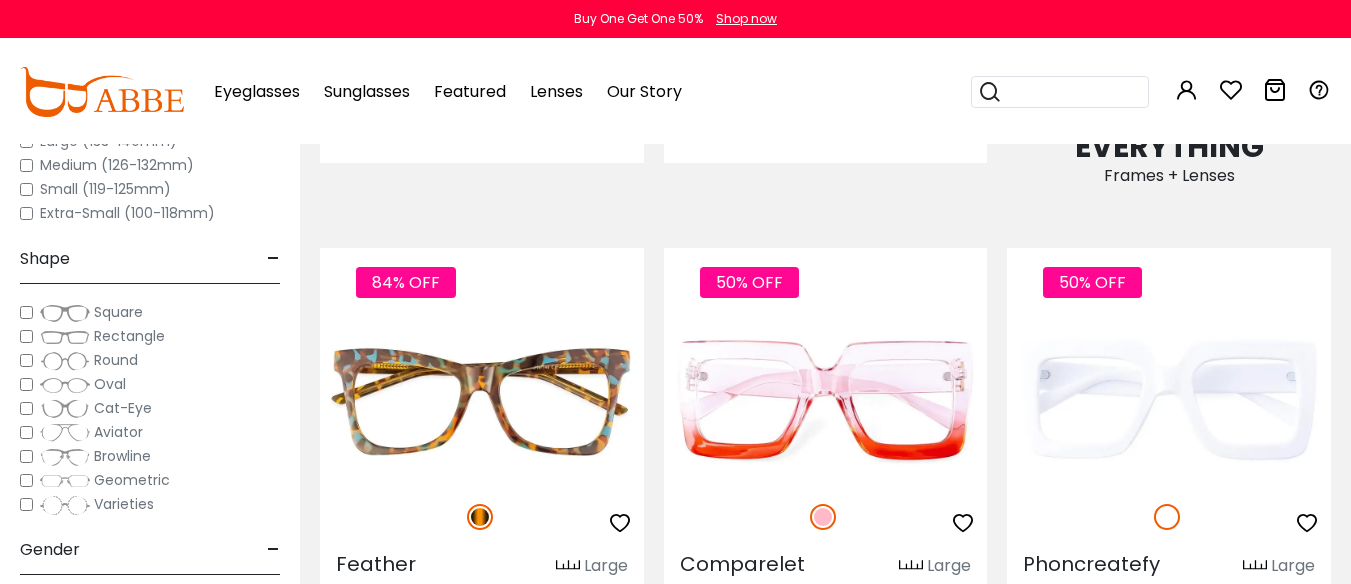 click on "-" at bounding box center (273, 550) 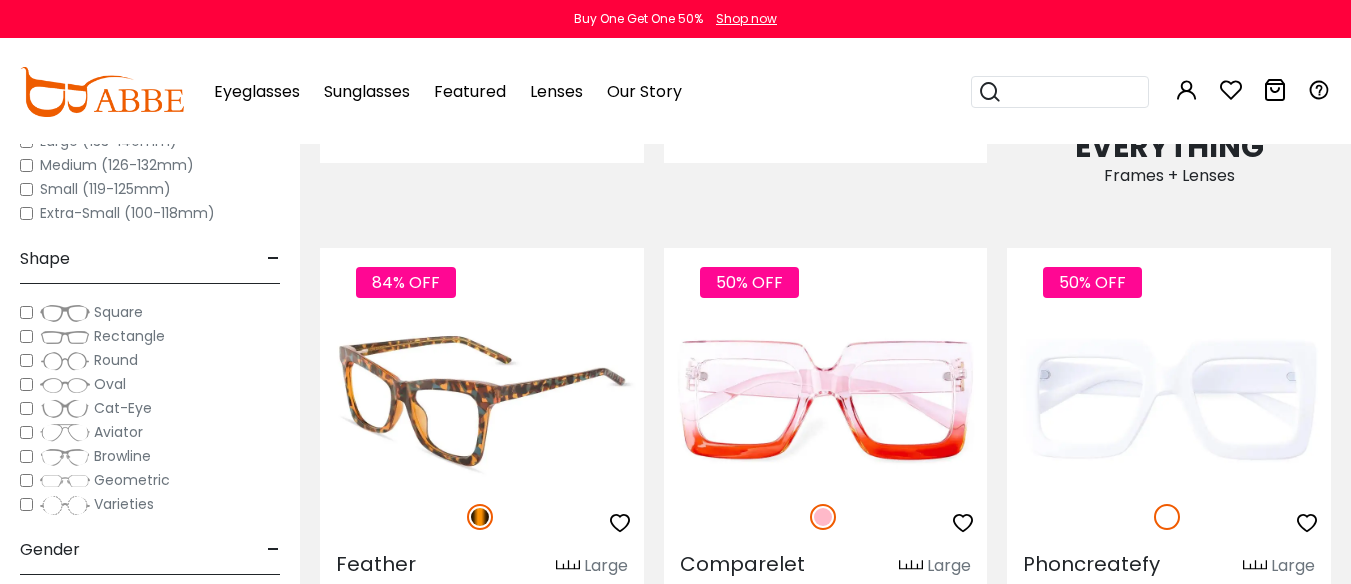 drag, startPoint x: 270, startPoint y: 257, endPoint x: 472, endPoint y: 270, distance: 202.41788 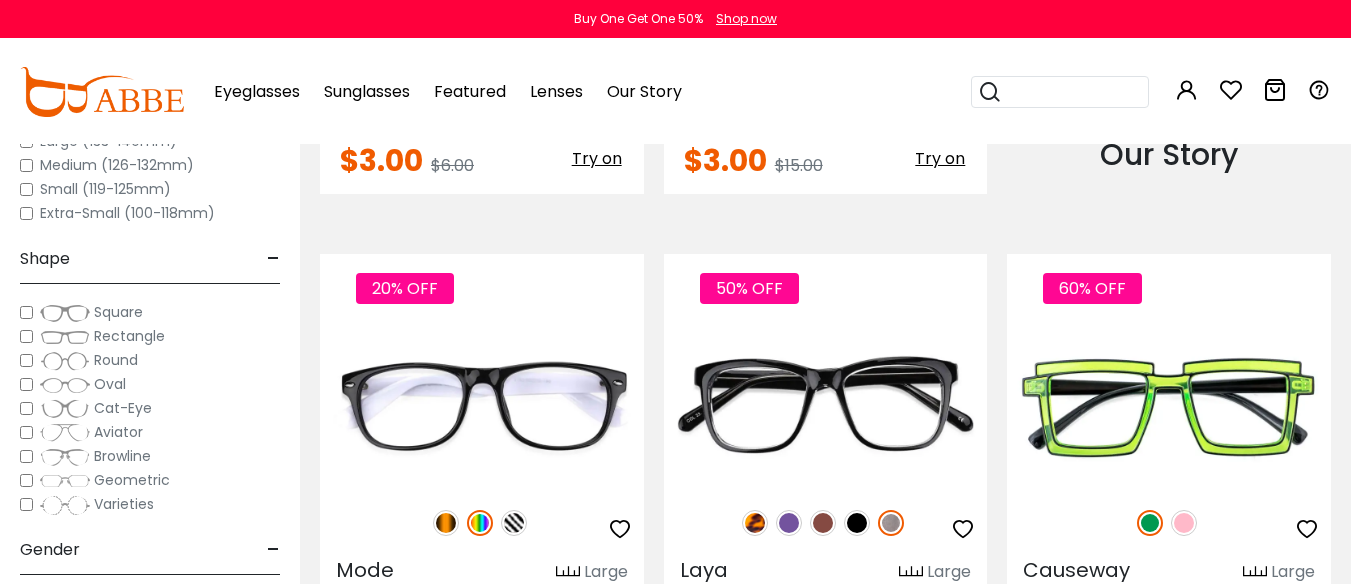 scroll, scrollTop: 2335, scrollLeft: 0, axis: vertical 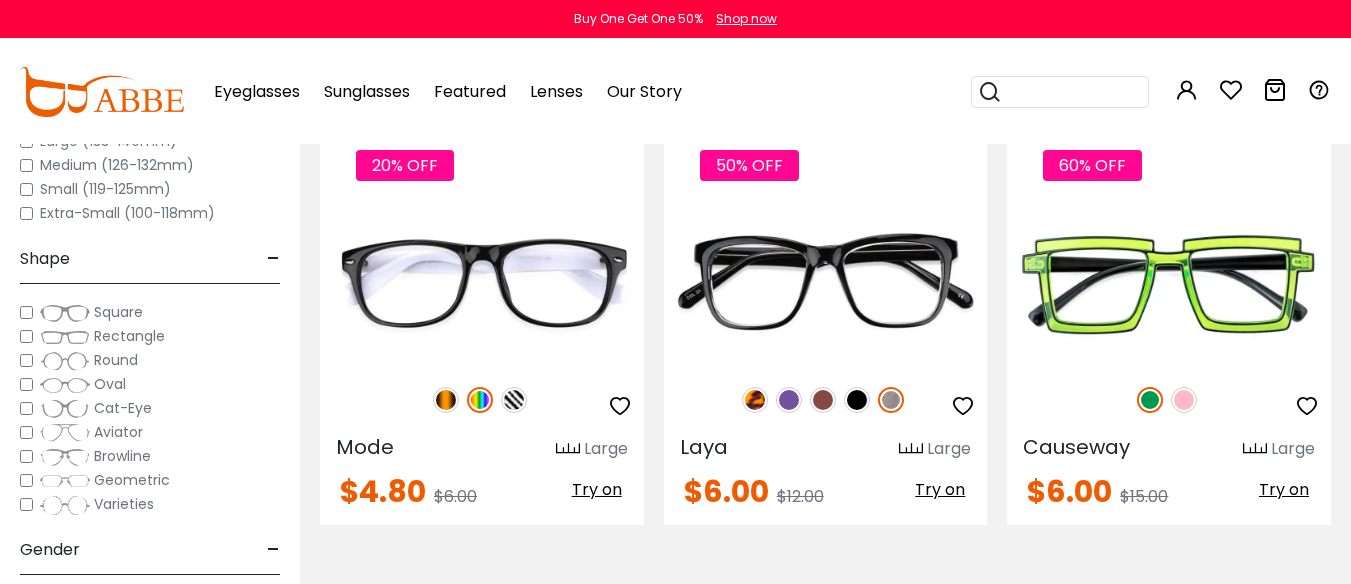 click on "-" at bounding box center (273, 259) 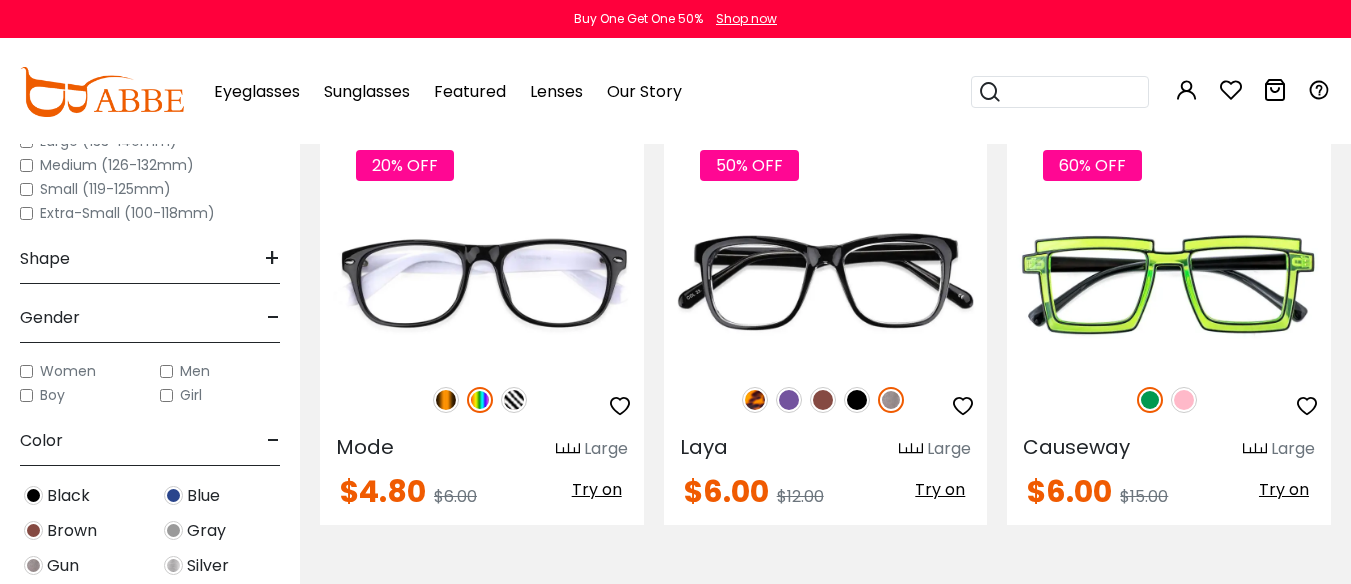 click on "-" at bounding box center (273, 441) 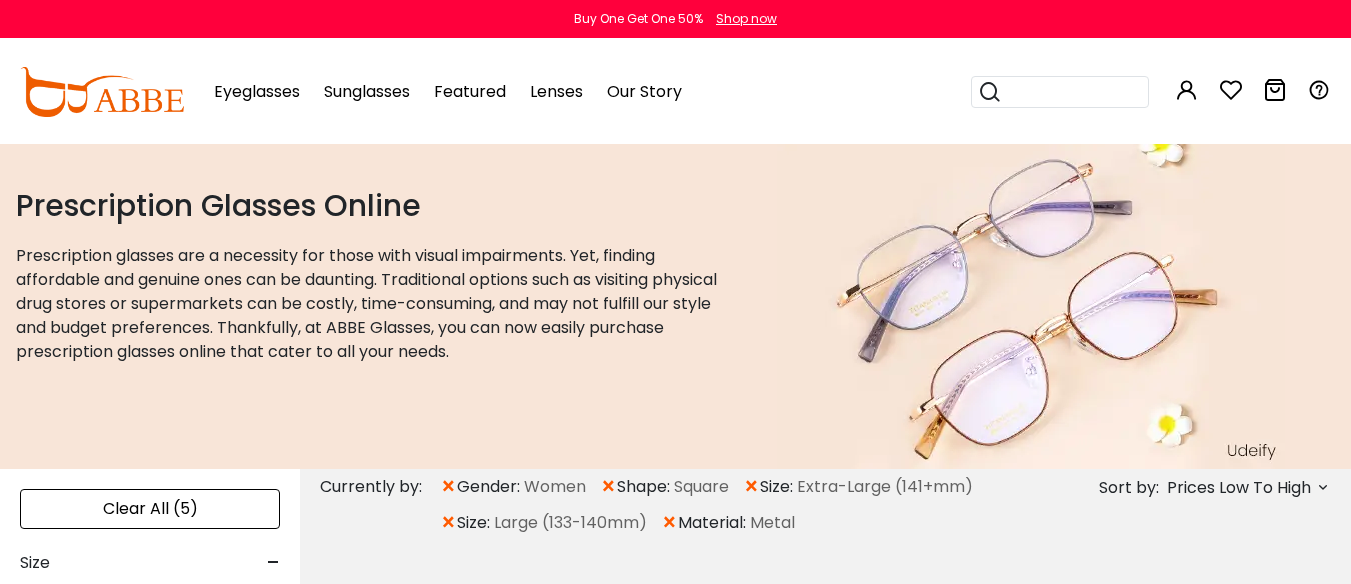 scroll, scrollTop: 0, scrollLeft: 0, axis: both 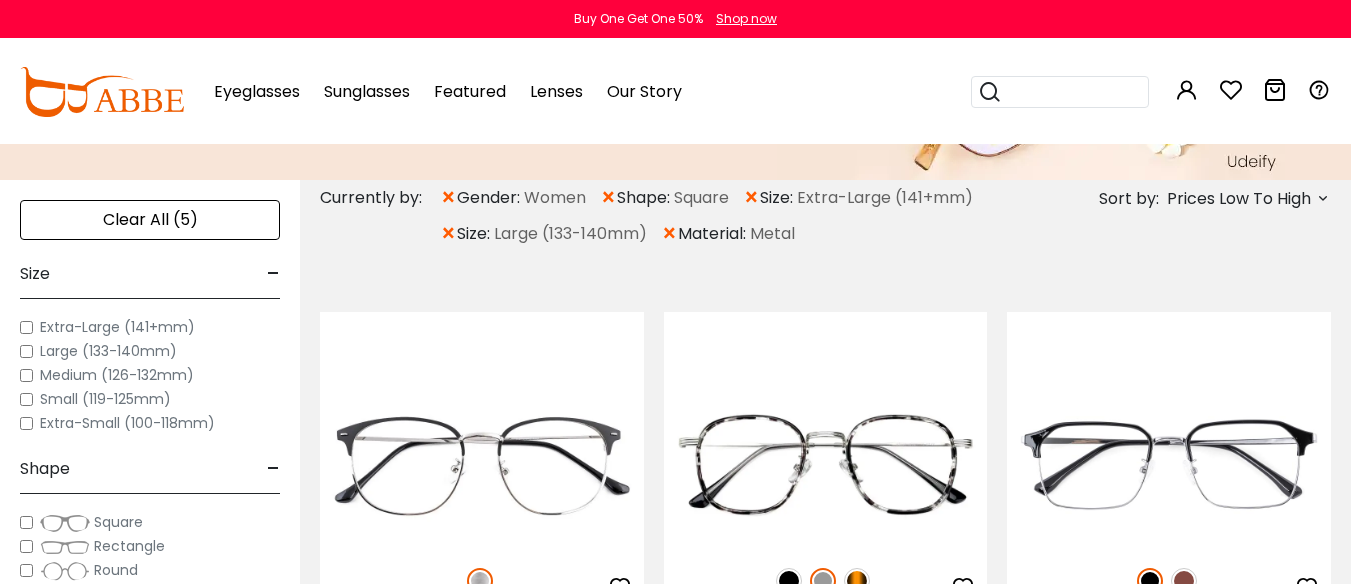 click on "-" at bounding box center (273, 274) 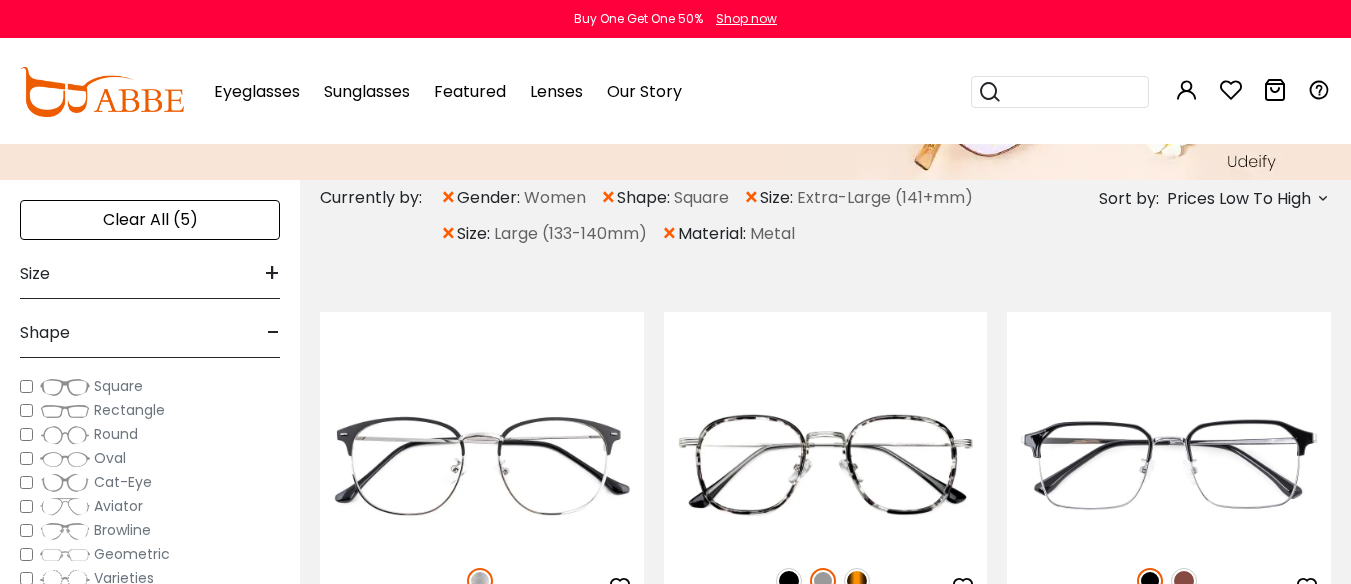 click on "Shape
-" at bounding box center (150, 328) 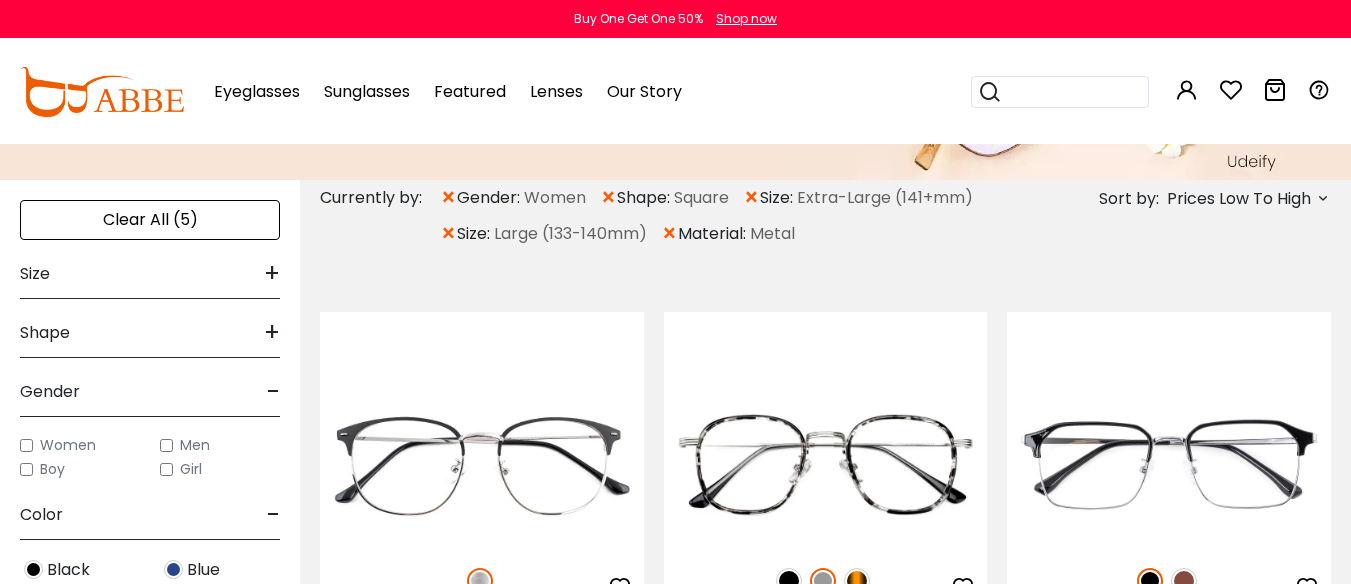click on "-" at bounding box center [273, 392] 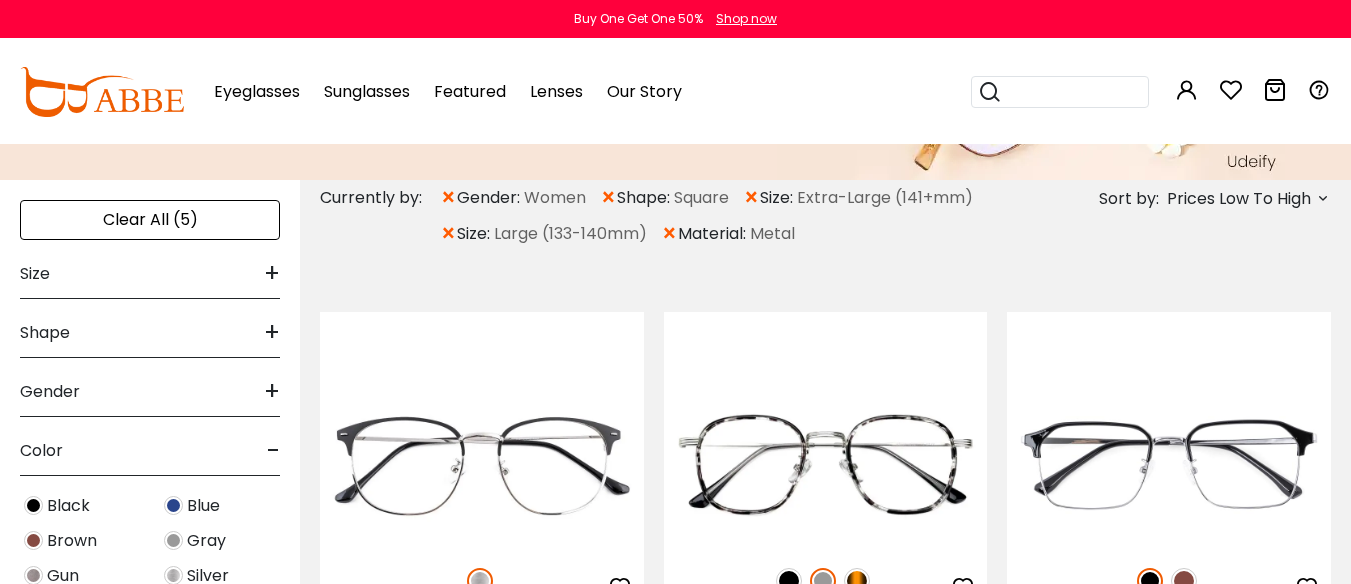 click on "-" at bounding box center [273, 451] 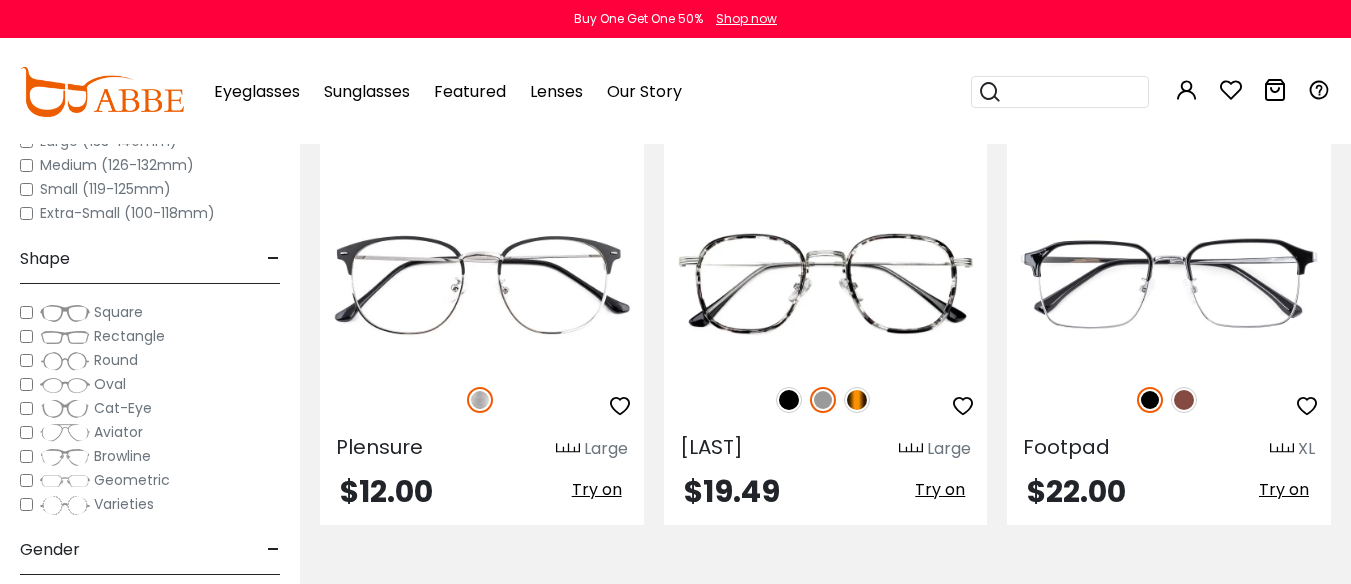 scroll, scrollTop: 721, scrollLeft: 0, axis: vertical 